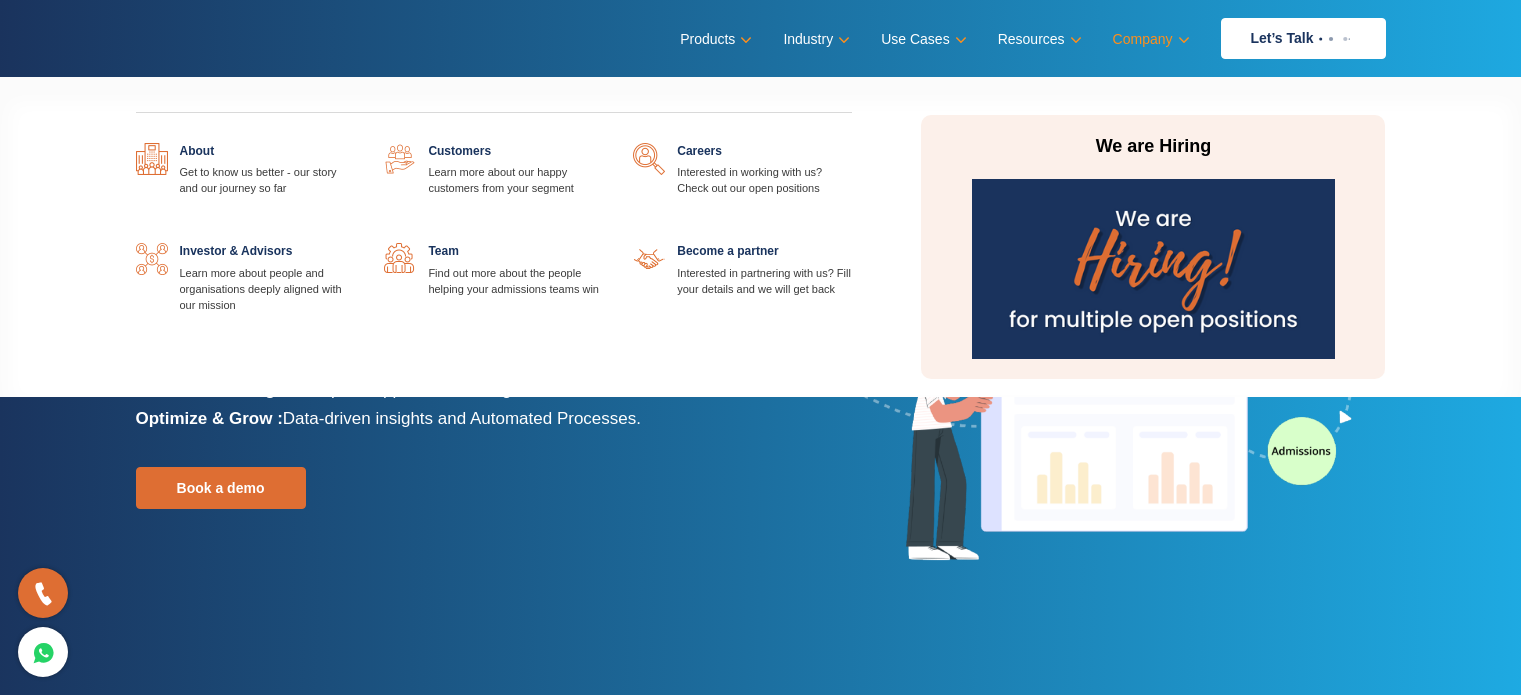 scroll, scrollTop: 0, scrollLeft: 0, axis: both 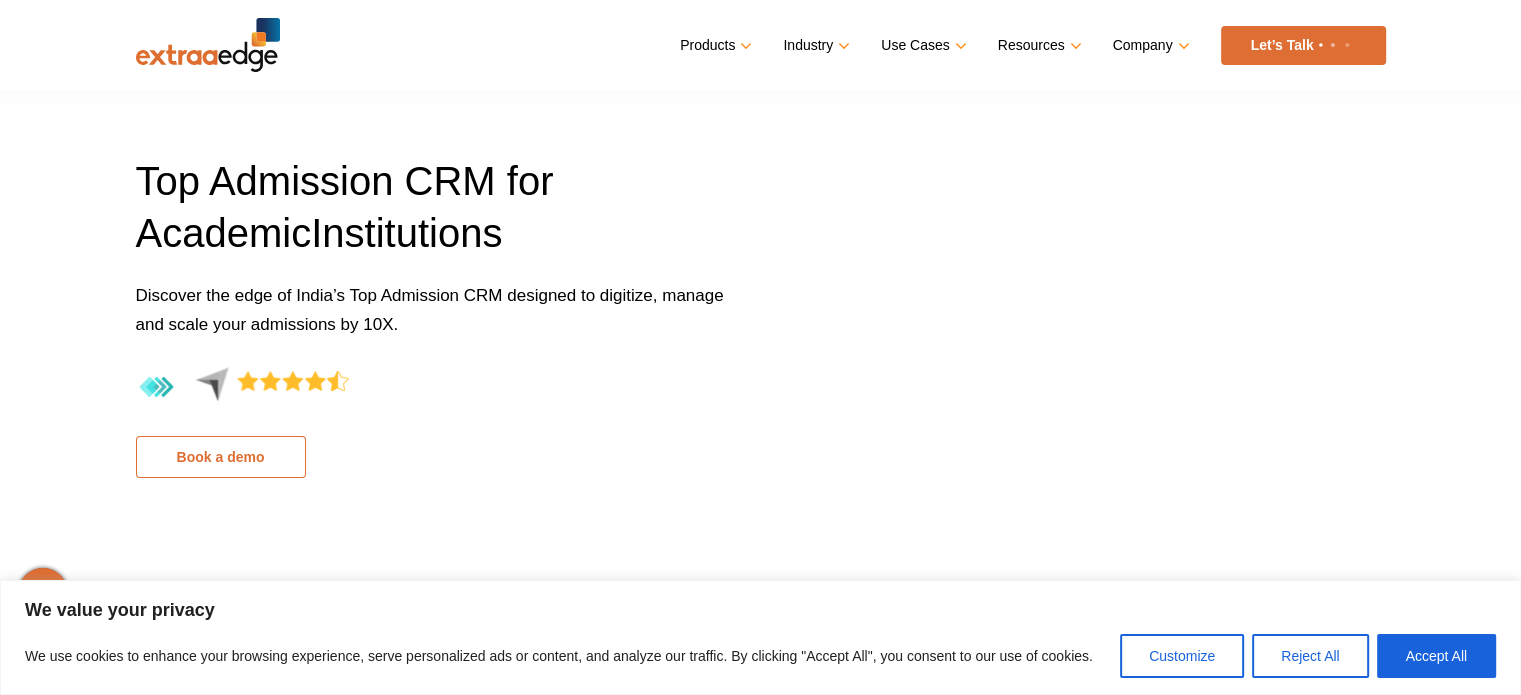 click on "Book a demo" at bounding box center [221, 457] 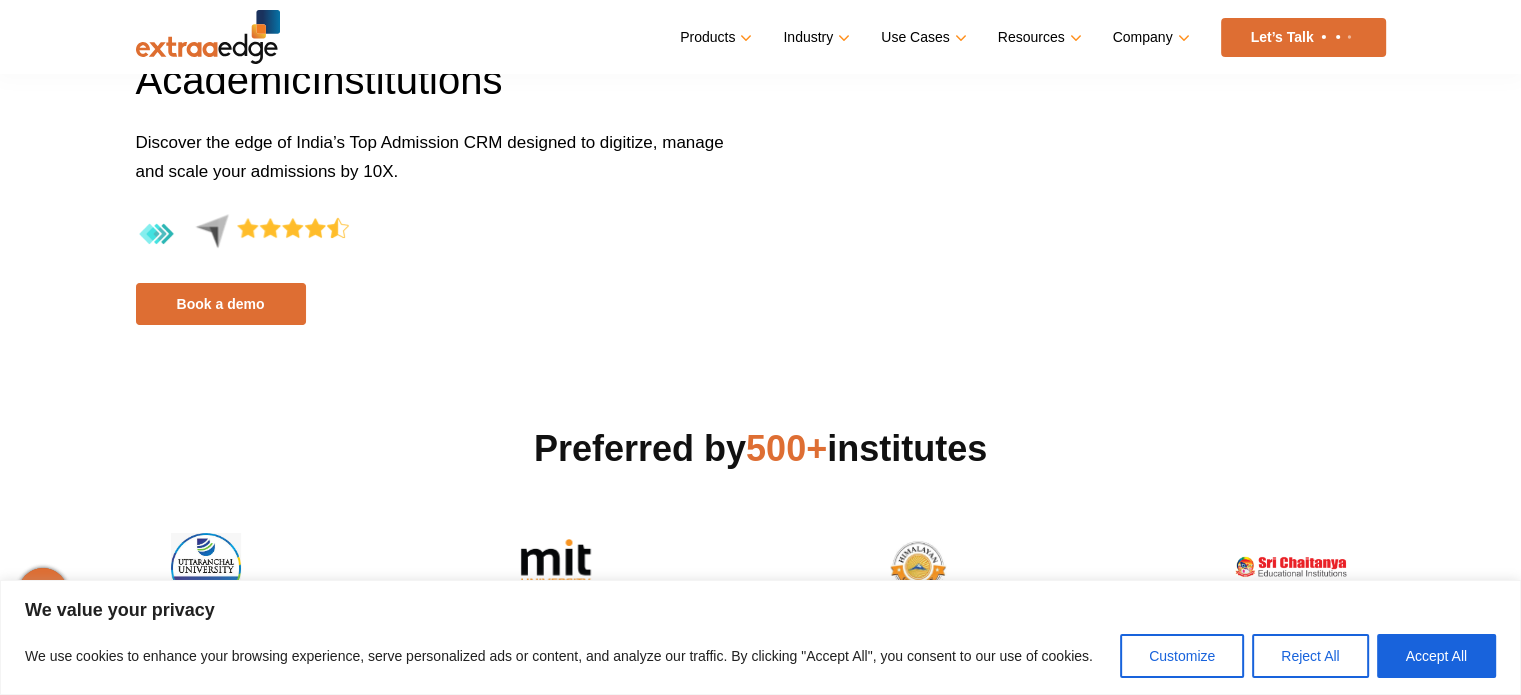 scroll, scrollTop: 0, scrollLeft: 0, axis: both 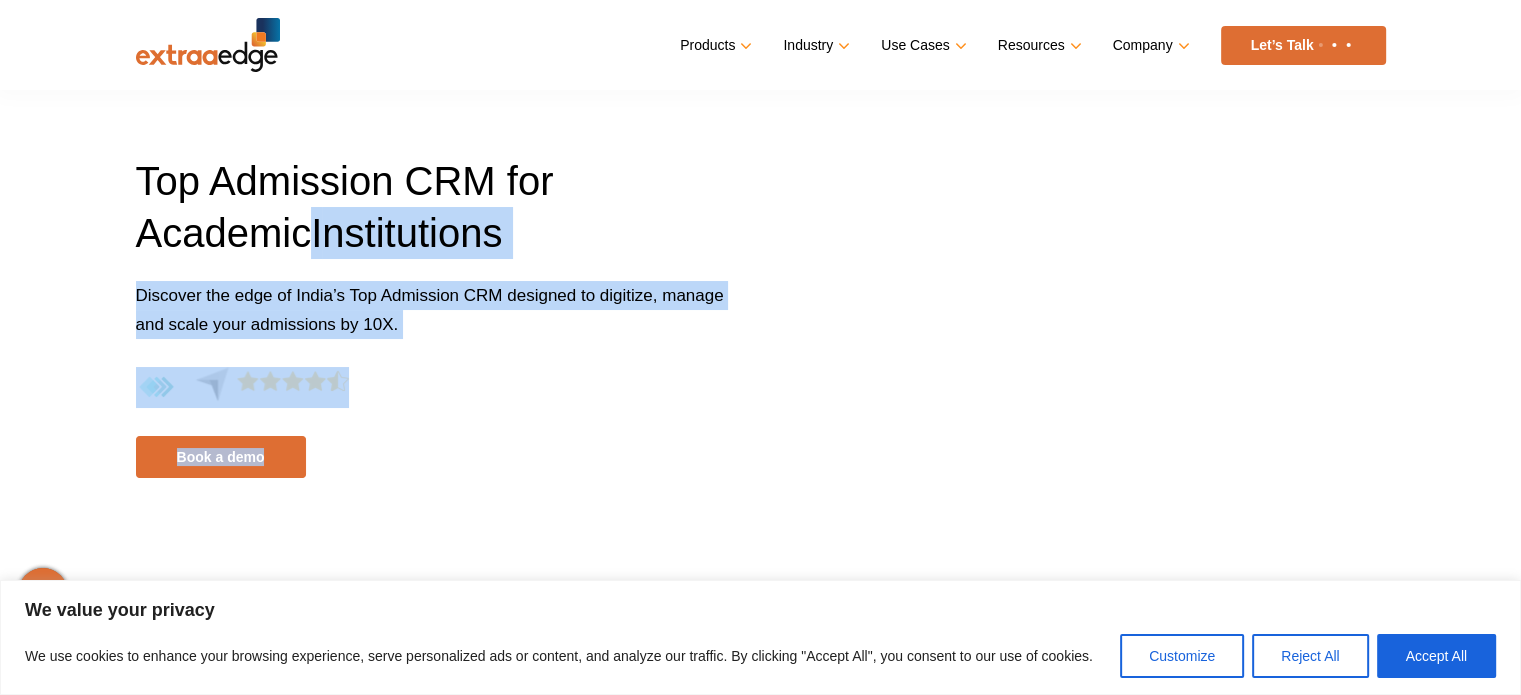 drag, startPoint x: 878, startPoint y: 170, endPoint x: 1068, endPoint y: 239, distance: 202.14104 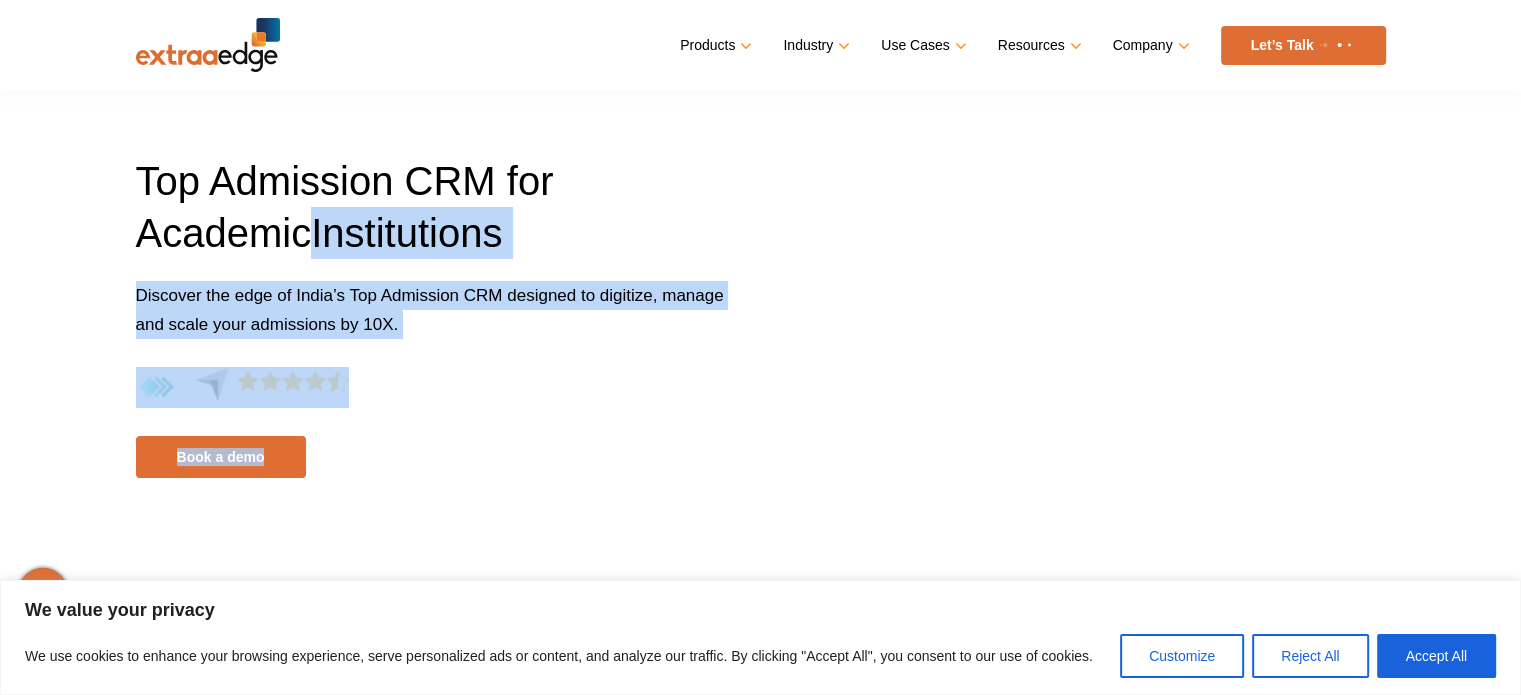 click on "Top Admission CRM for A cademic  I nstitutions
Discover the edge of India’s Top Admission CRM designed to digitize, manage and scale your admissions by 10X.
Book a demo" at bounding box center (761, 316) 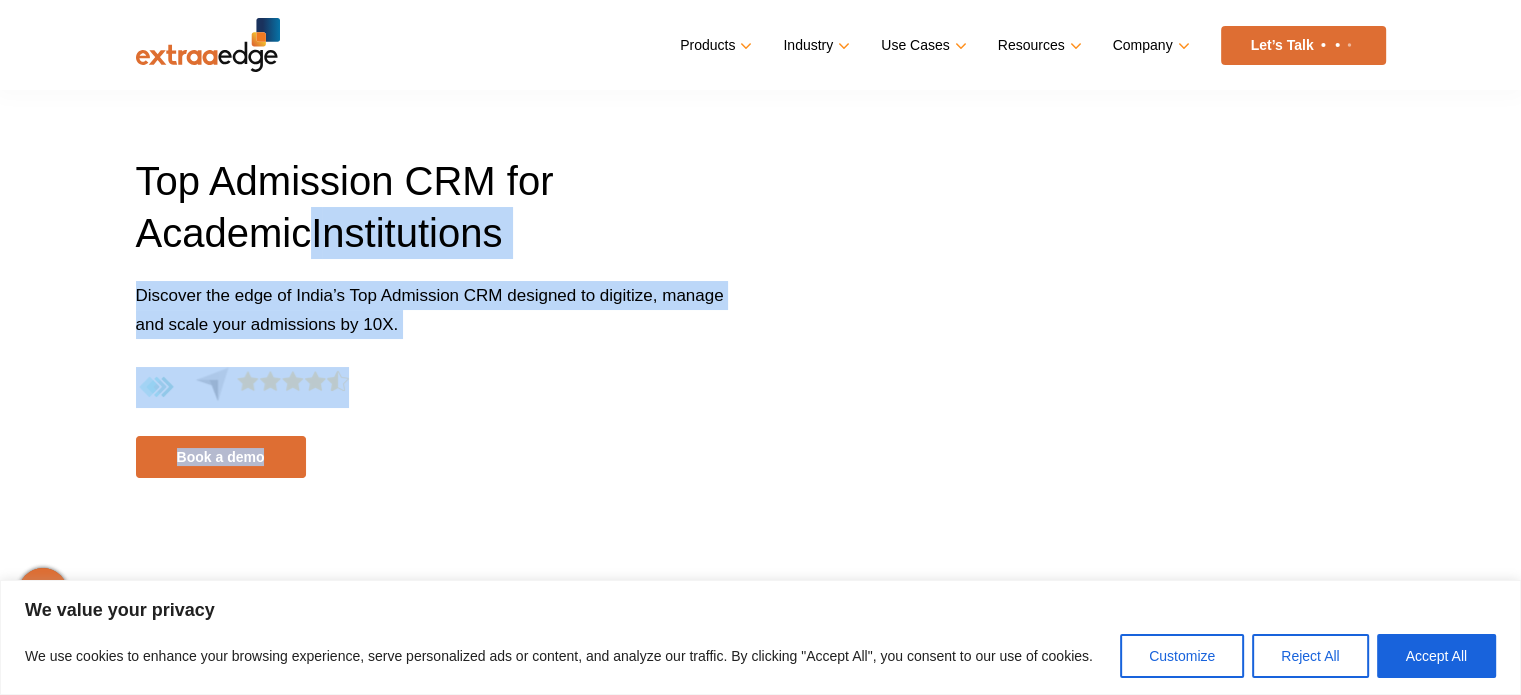 click on "Top Admission CRM for A cademic  I nstitutions
Discover the edge of India’s Top Admission CRM designed to digitize, manage and scale your admissions by 10X.
Book a demo" at bounding box center [761, 316] 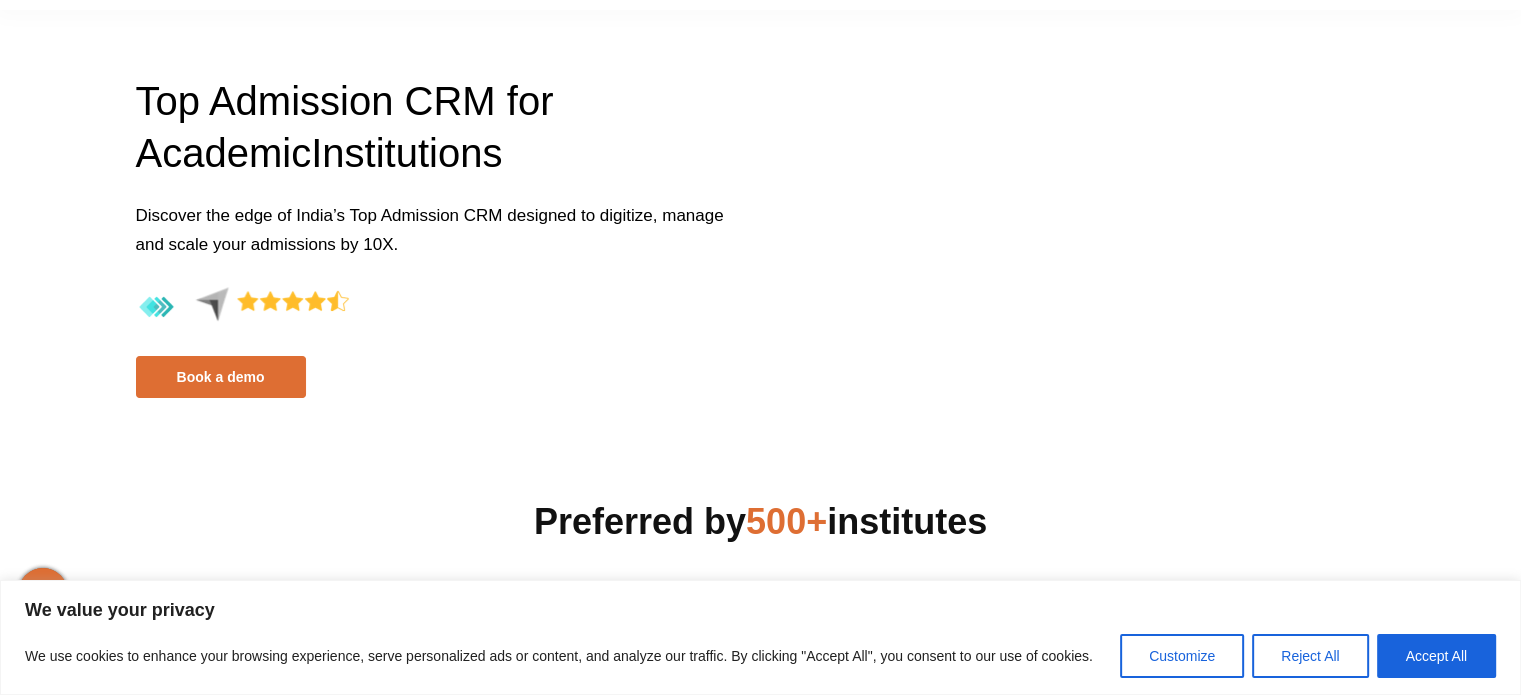 scroll, scrollTop: 0, scrollLeft: 0, axis: both 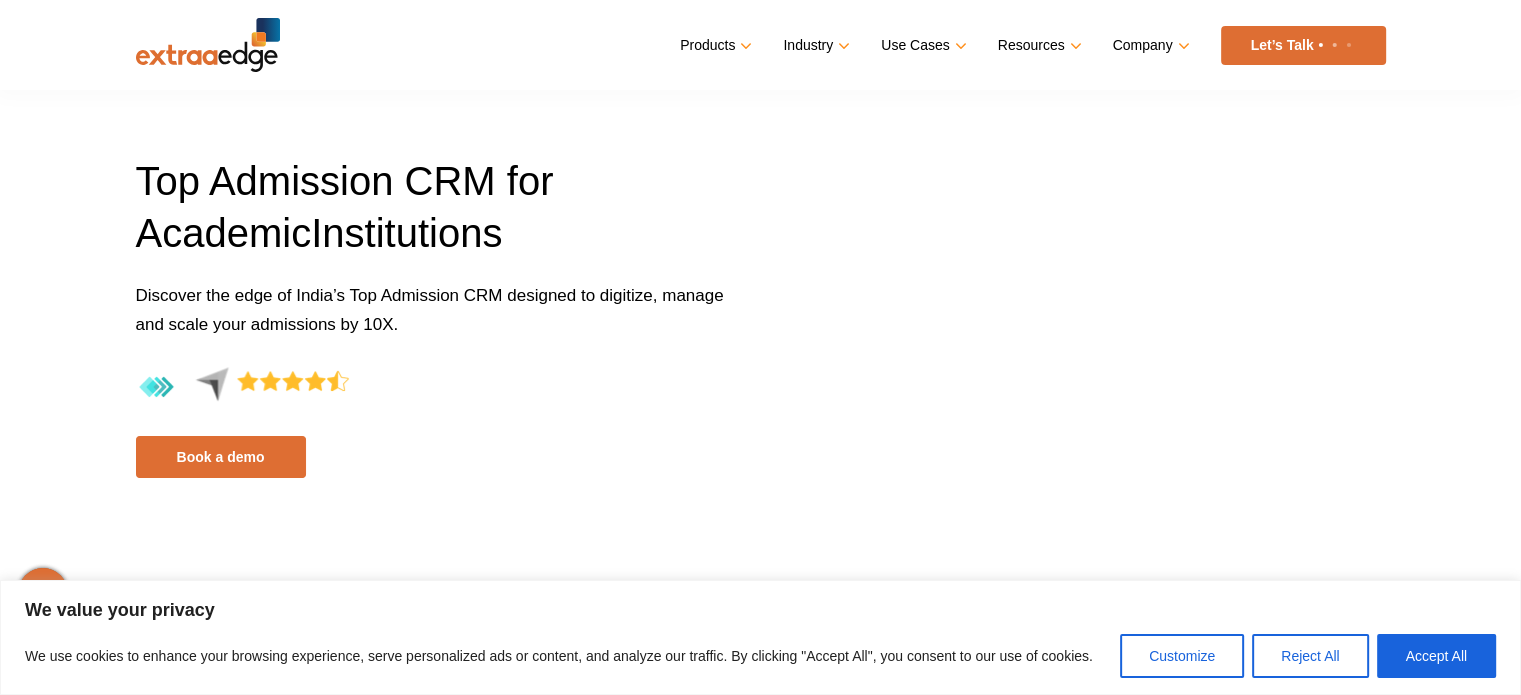 drag, startPoint x: 935, startPoint y: 221, endPoint x: 1285, endPoint y: 307, distance: 360.4109 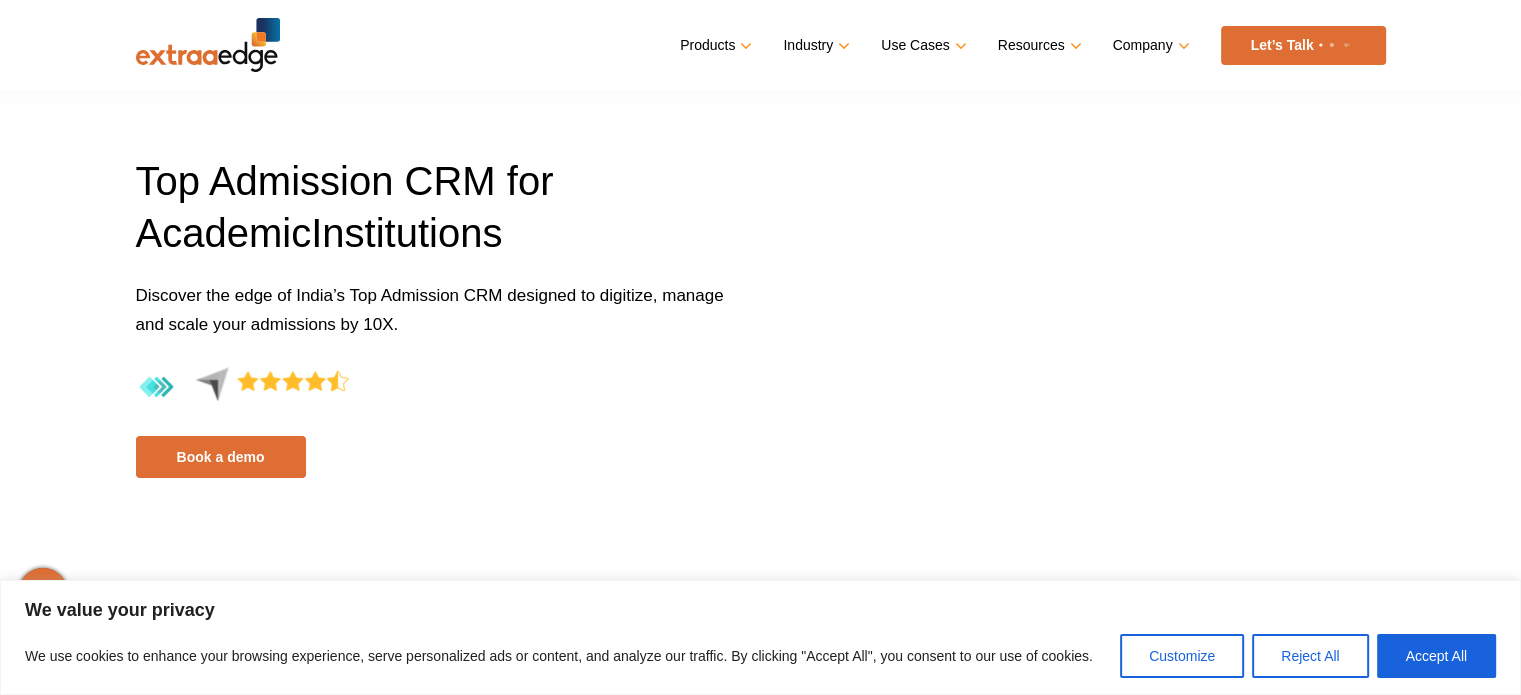 click on "Top Admission CRM for A cademic  I nstitutions
Discover the edge of India’s Top Admission CRM designed to digitize, manage and scale your admissions by 10X.
Book a demo" at bounding box center [761, 316] 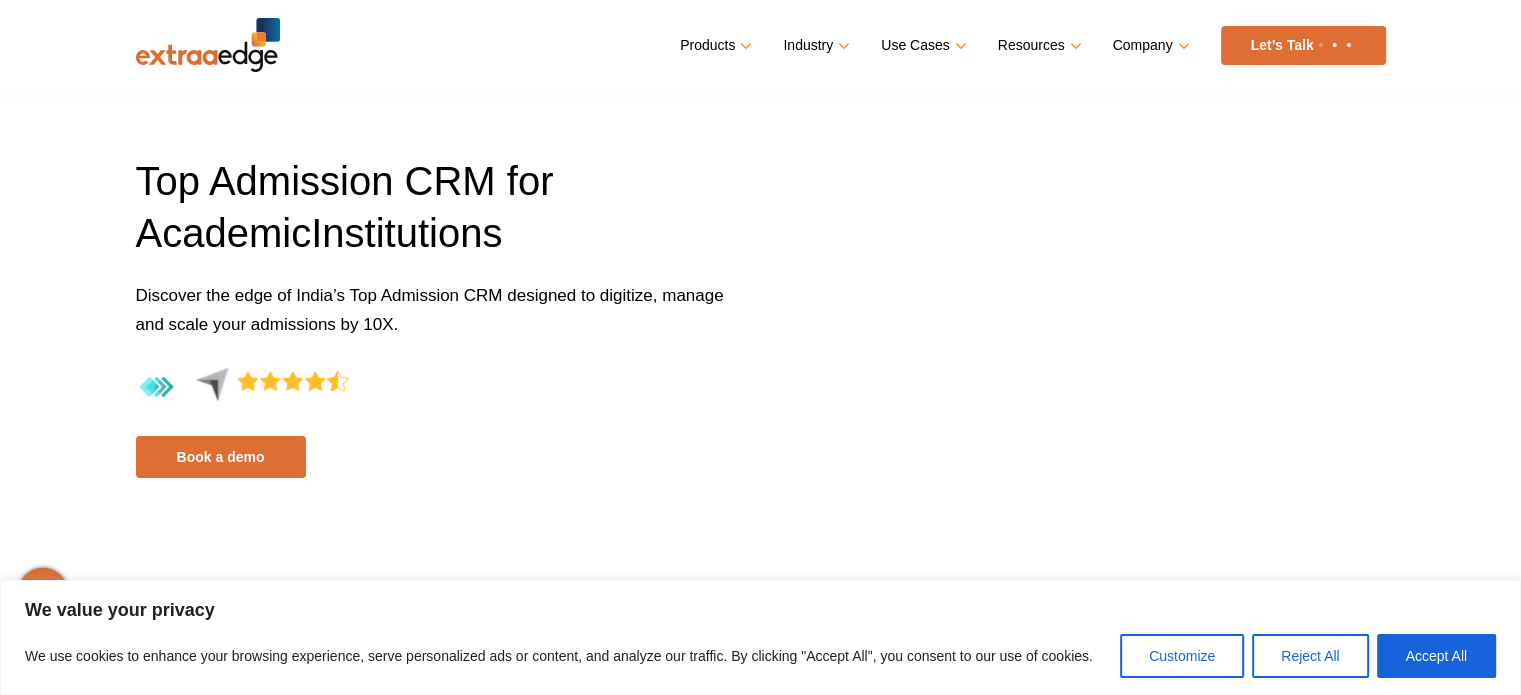 click at bounding box center [1081, 317] 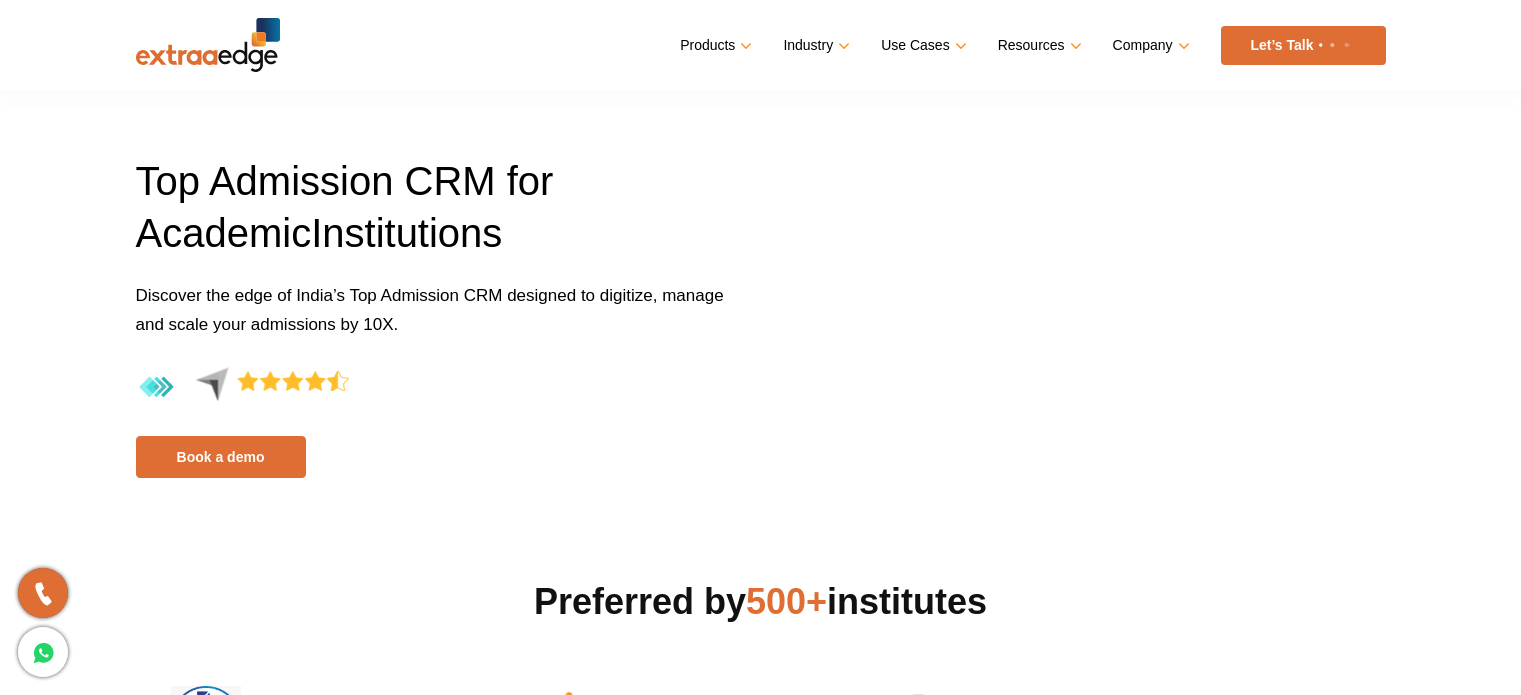 scroll, scrollTop: 0, scrollLeft: 0, axis: both 